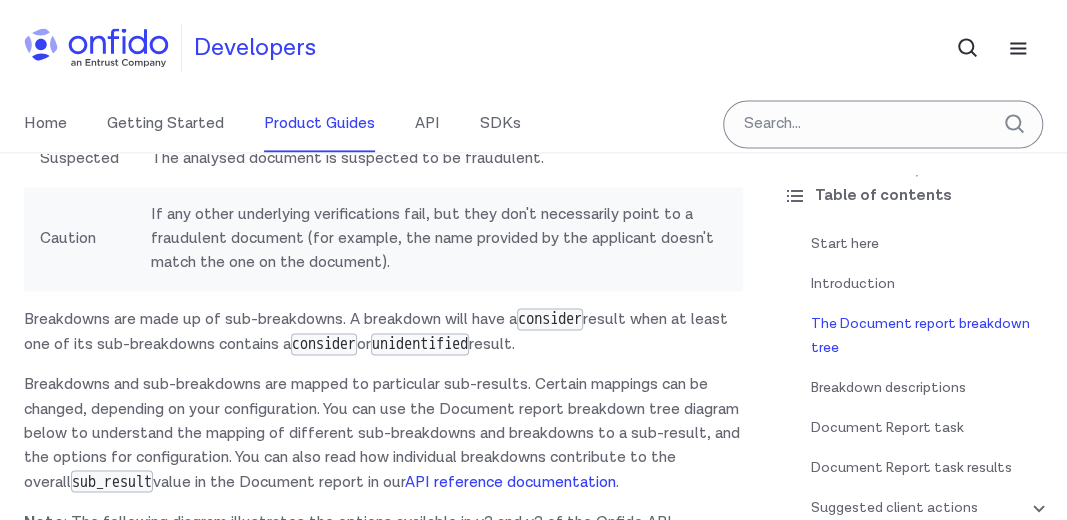 scroll, scrollTop: 1238, scrollLeft: 0, axis: vertical 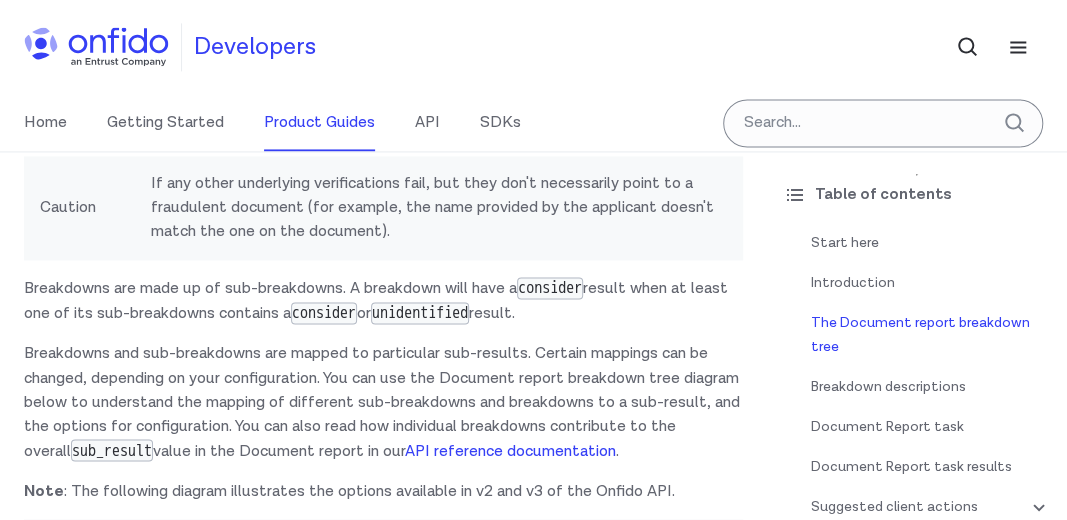 click on "Document report
Start here
This guide presents a technical overview of Onfido's Document report.
Introduction
The Document report employs data integrity, visual authenticity and database record checks to verify identity documents such as passports, national ID cards and driver's licences. The report can also compare the data extracted from the document with data provided by the end user in other capture tasks or in the  workflow input data , as an additional way of identifying potential discrepancies and fraudulent documents.
When document analysis falls back to manual review, the report results will be delivered asynchronously via webhook notifications. You can read more about webhooks in our  API reference documentation .
properties  attribute of the report. Please read our NFC for Document report  guide  for details on how to integrate and use NFC for Document reports.
The Document report breakdown tree
clear  or  consider .
The Document report uses the  sub_result
Sub-result Clear" at bounding box center [383, 6346] 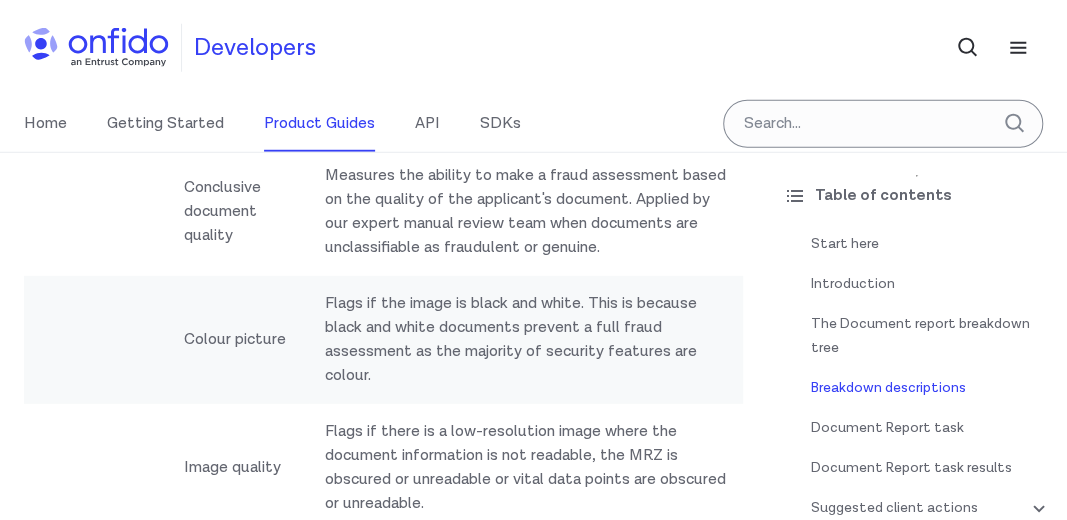 scroll, scrollTop: 5521, scrollLeft: 0, axis: vertical 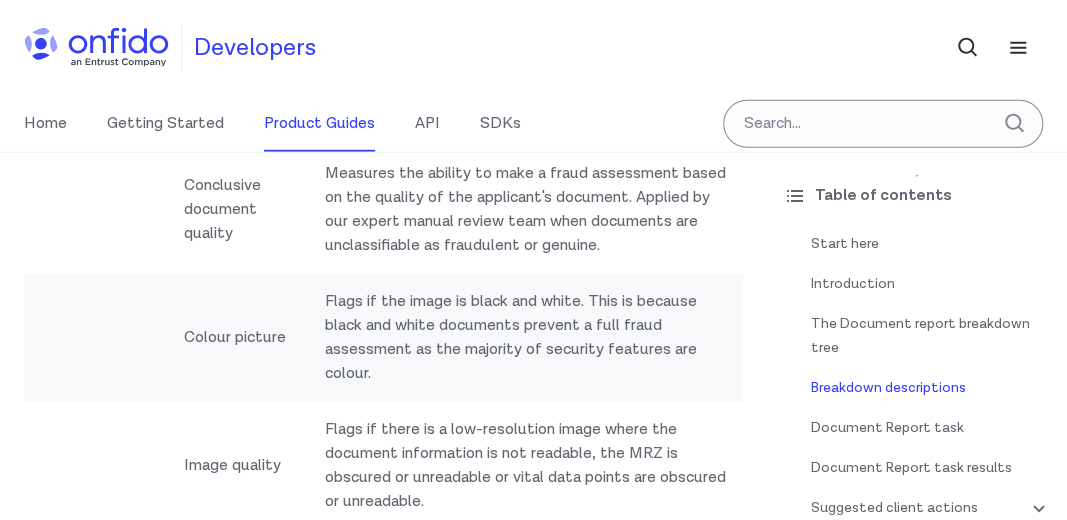 click at bounding box center [96, 2504] 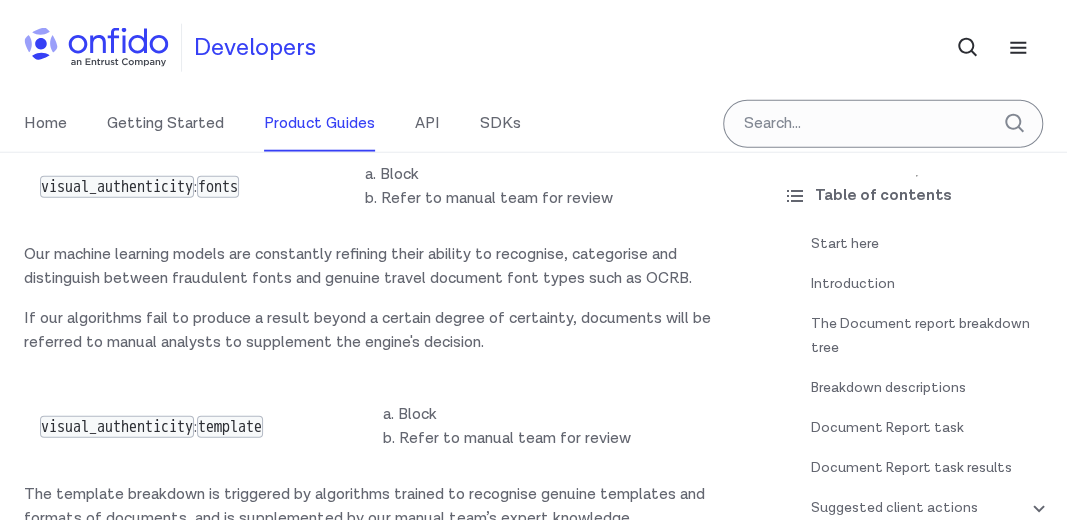 scroll, scrollTop: 11751, scrollLeft: 0, axis: vertical 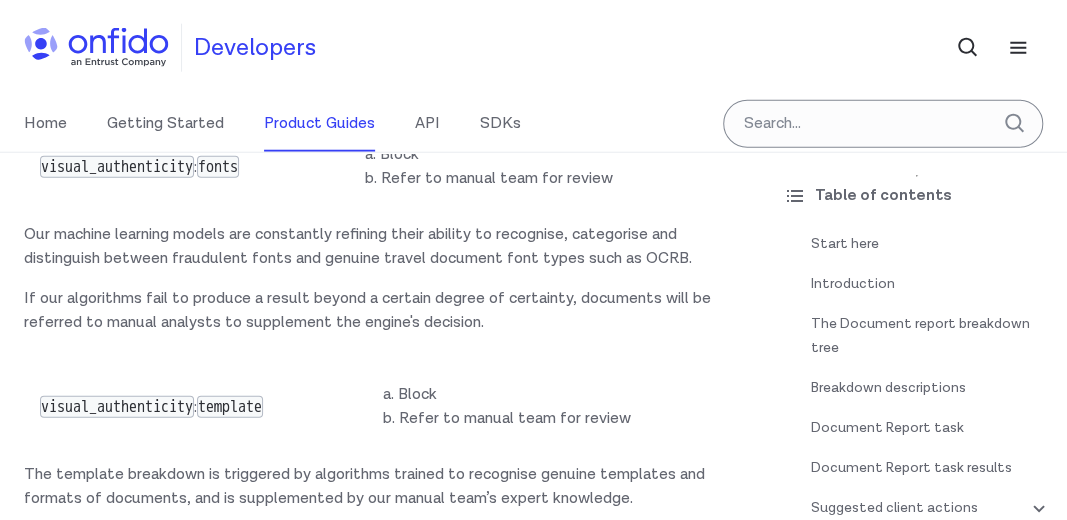 click on "Document with Driver Verification" at bounding box center (184, 3219) 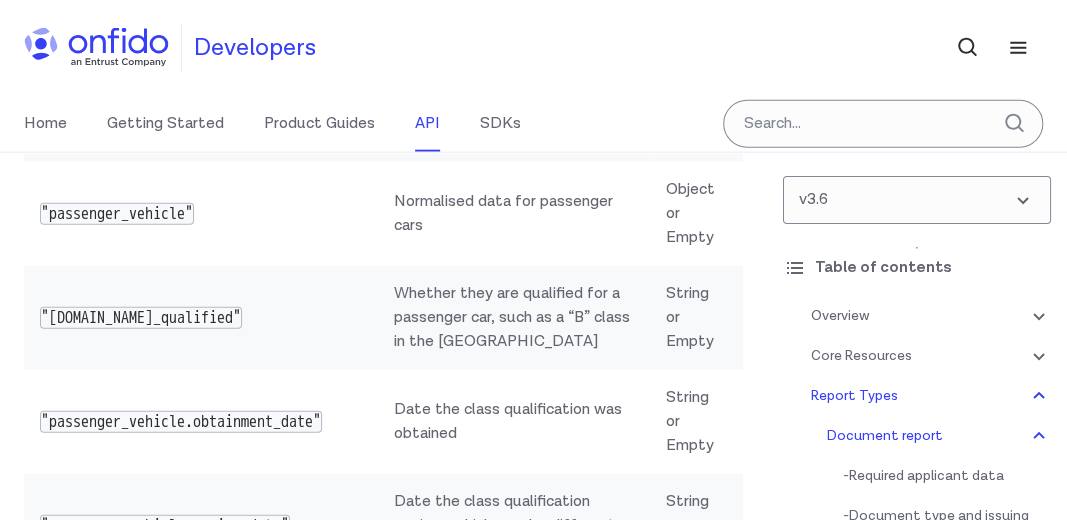 scroll, scrollTop: 110585, scrollLeft: 0, axis: vertical 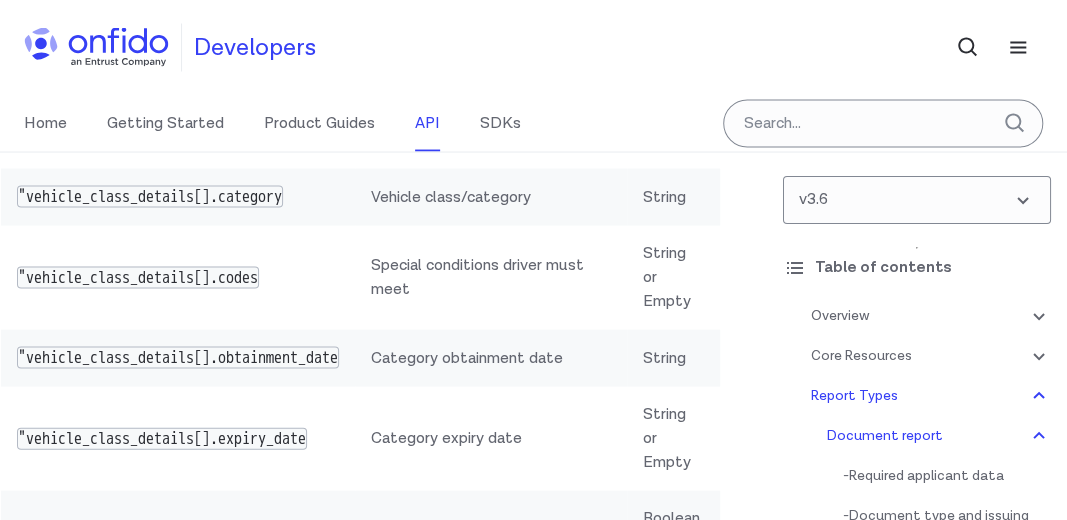 click on "uploaded document" at bounding box center (189, -623) 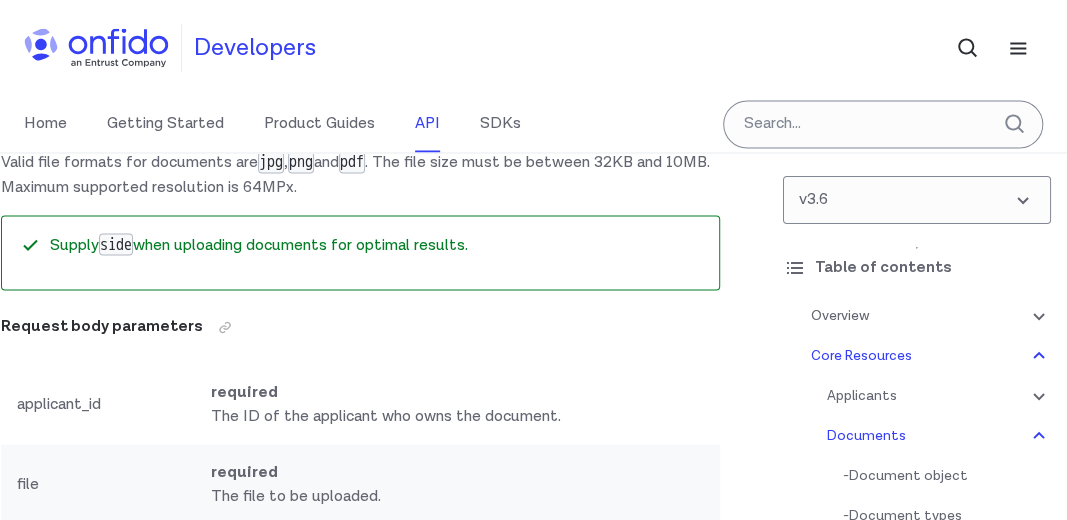 scroll, scrollTop: 36616, scrollLeft: 0, axis: vertical 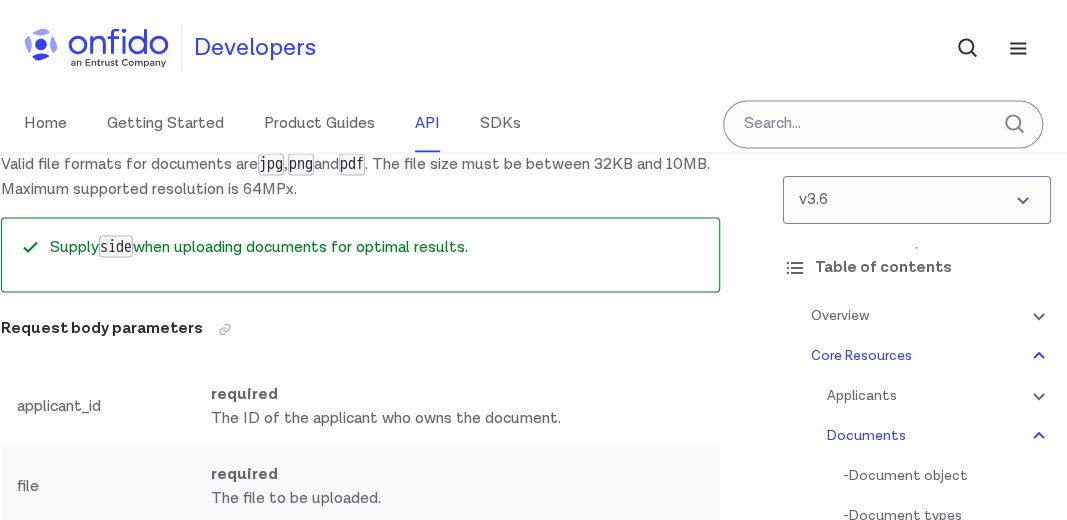 click on "sample document" at bounding box center [156, 123] 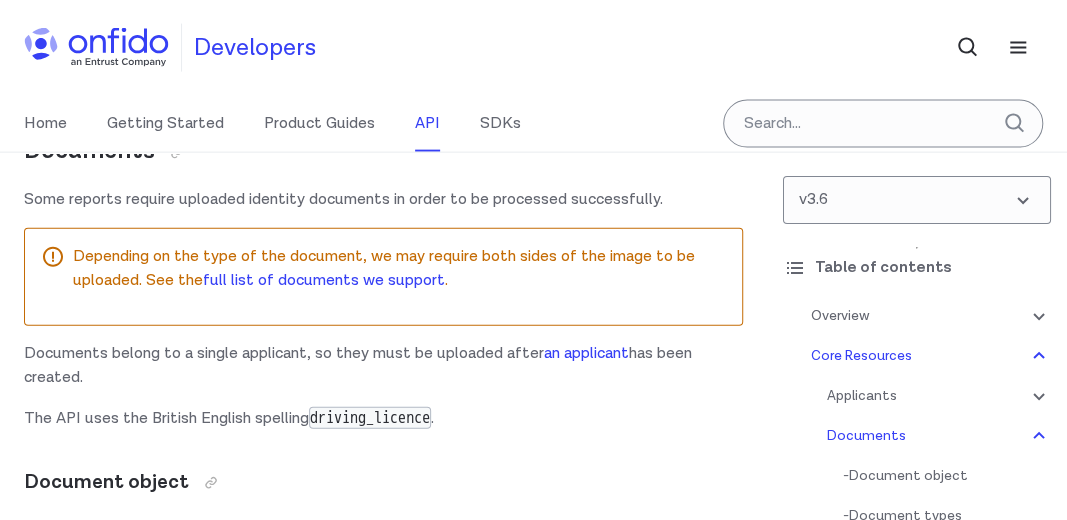 scroll, scrollTop: 36552, scrollLeft: 0, axis: vertical 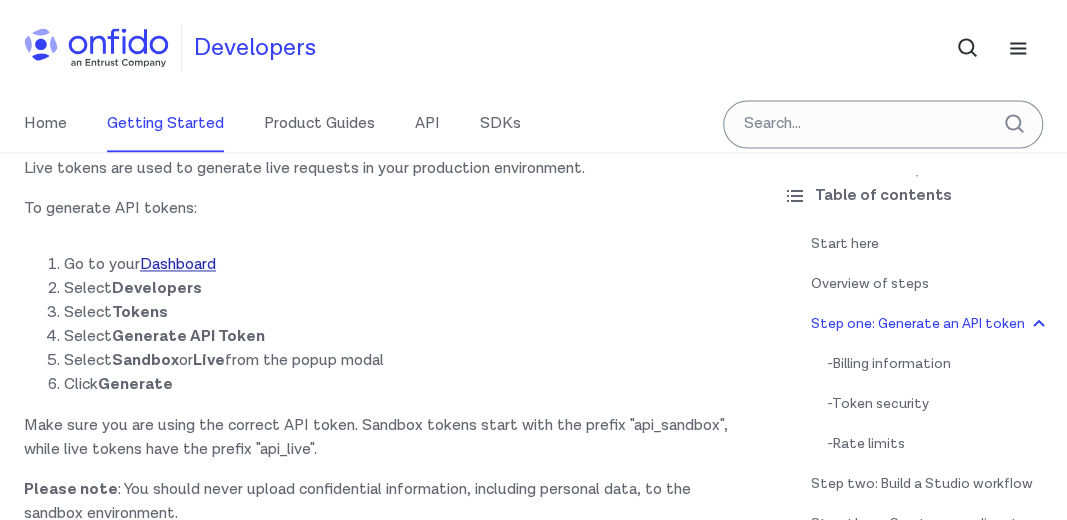 click on "Dashboard" at bounding box center [178, 264] 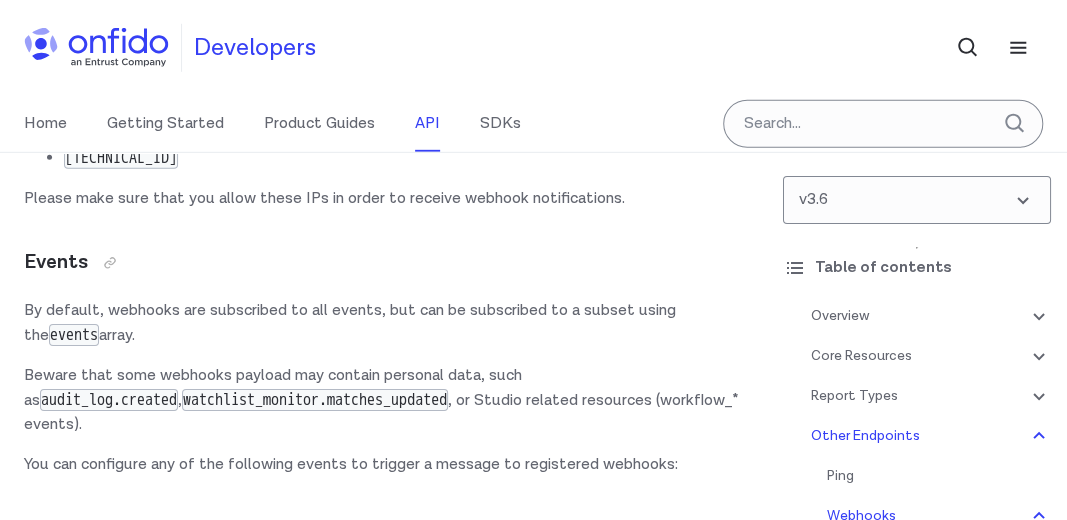 scroll, scrollTop: 188076, scrollLeft: 0, axis: vertical 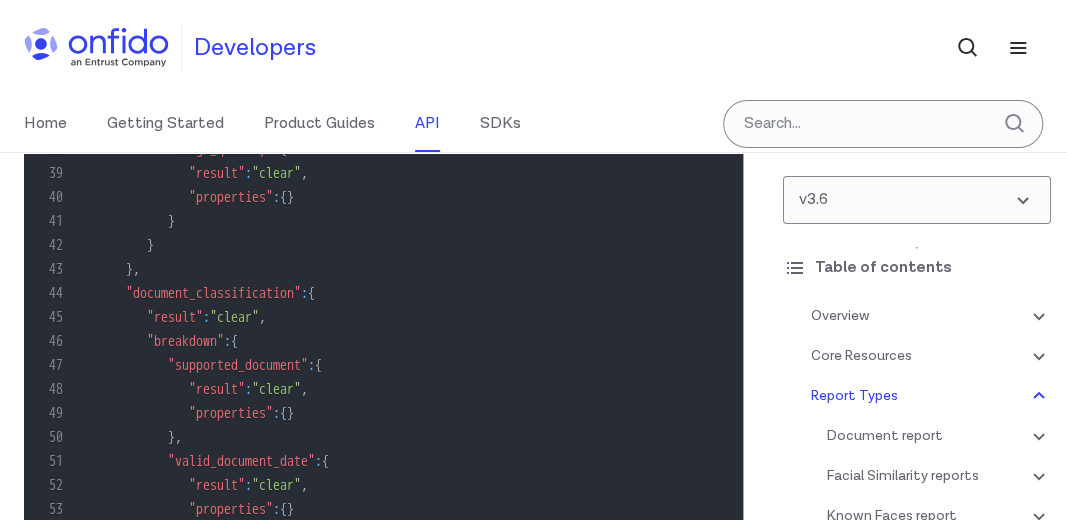 click on "This property provides the first names on the document, including any initials and middle names" at bounding box center (626, -1723) 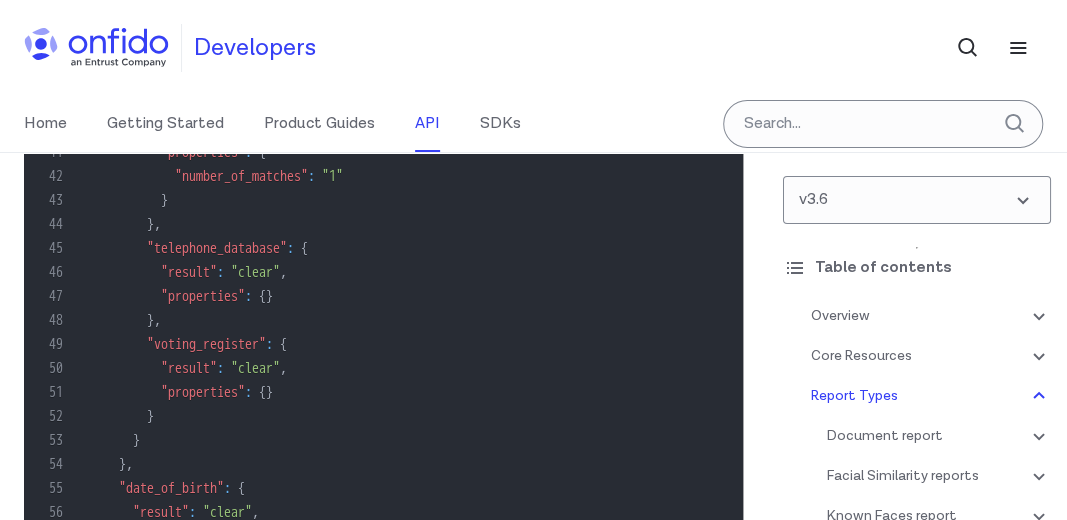scroll, scrollTop: 140533, scrollLeft: 0, axis: vertical 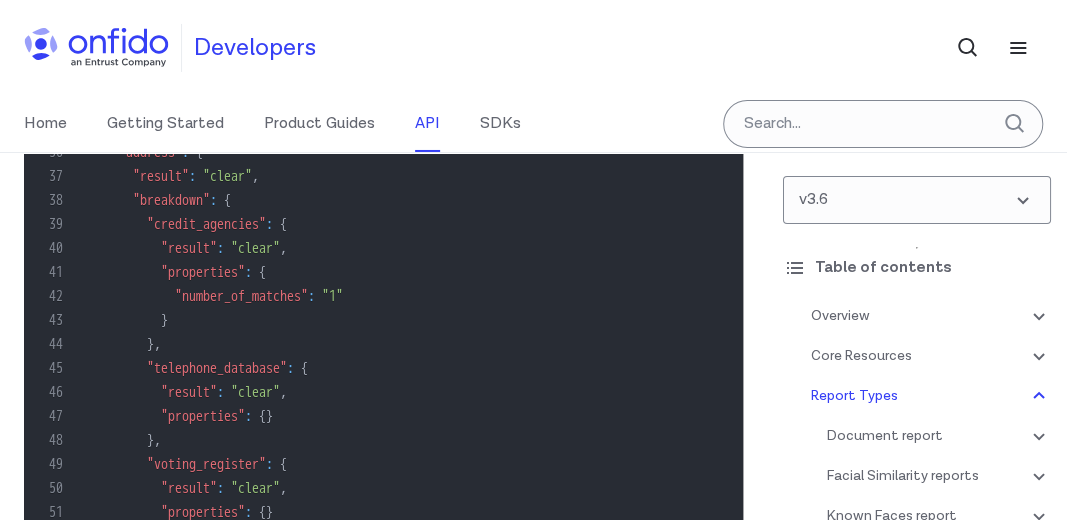 click on "For more details, you can review the  full list of supported countries with required and recommended data ." at bounding box center [383, -1495] 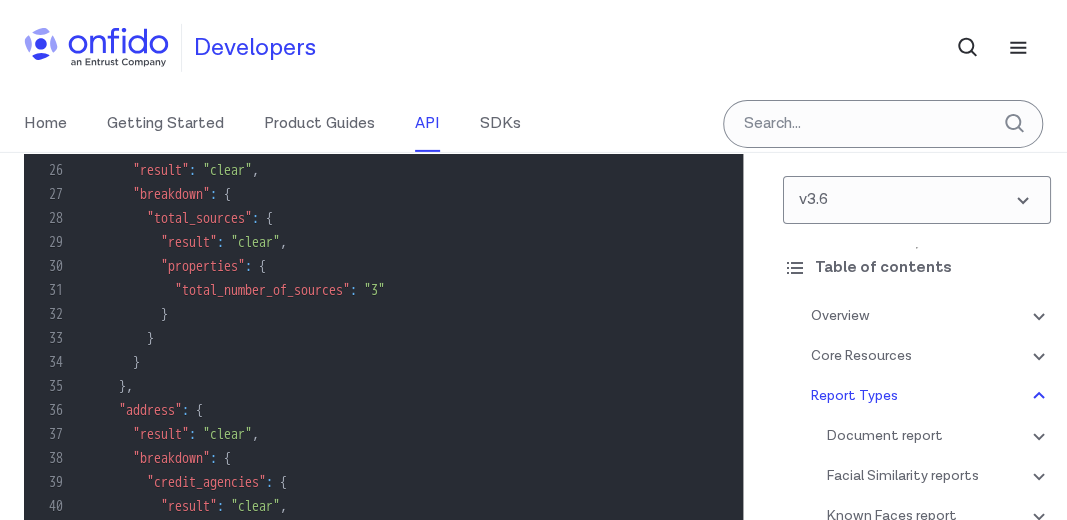 click on "Overview
Get started (API v3.6)
Welcome to our new API v3.6 documentation. If you're migrating and are
currently using  [DOMAIN_NAME] , please make sure you use  [DOMAIN_NAME]  with API v3.6. You'll find migration guides in the  API section .
The Onfido API is based on REST principles. It uses standard HTTP response
codes and verbs, and token-based authentication.
If you're just getting started with our API, read our  quick-start
guides .
Request, response format
You should use a  Content-Type: application/json  header with all PUT and POST
requests except when uploading documents or live photos. For these requests,
use a  Content-Type: multipart/form-data  header.
Responses return JSON with a consistent structure, except downloads.
You must make all your requests to the API over HTTPS and TLS 1.2+, with
Server Name Indication enabled. Any requests made over HTTP will fail.
Text fields support UTF-8, but  do not allow certain special
characters .
Token authentication Onfido
Dashboard" at bounding box center (383, -21065) 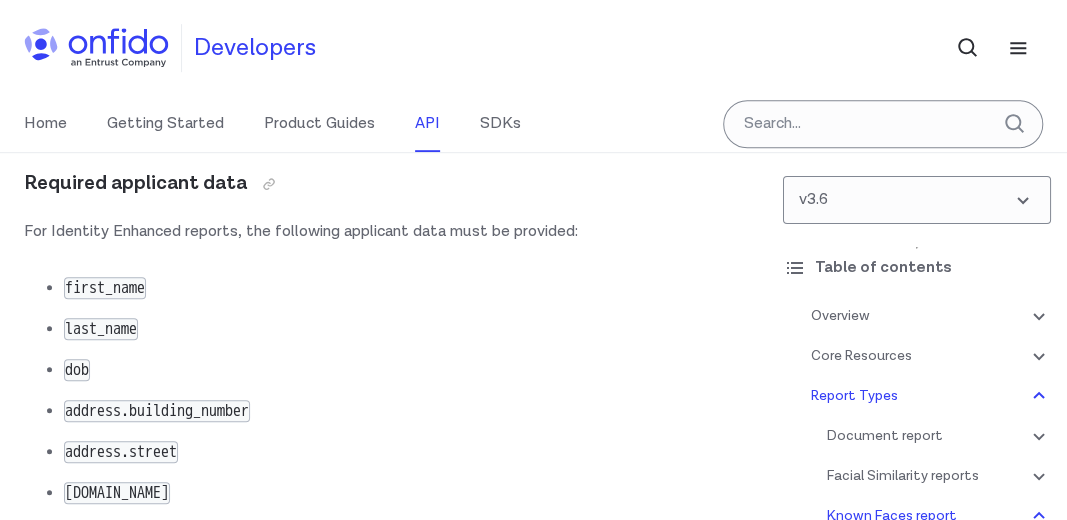 scroll, scrollTop: 138038, scrollLeft: 0, axis: vertical 